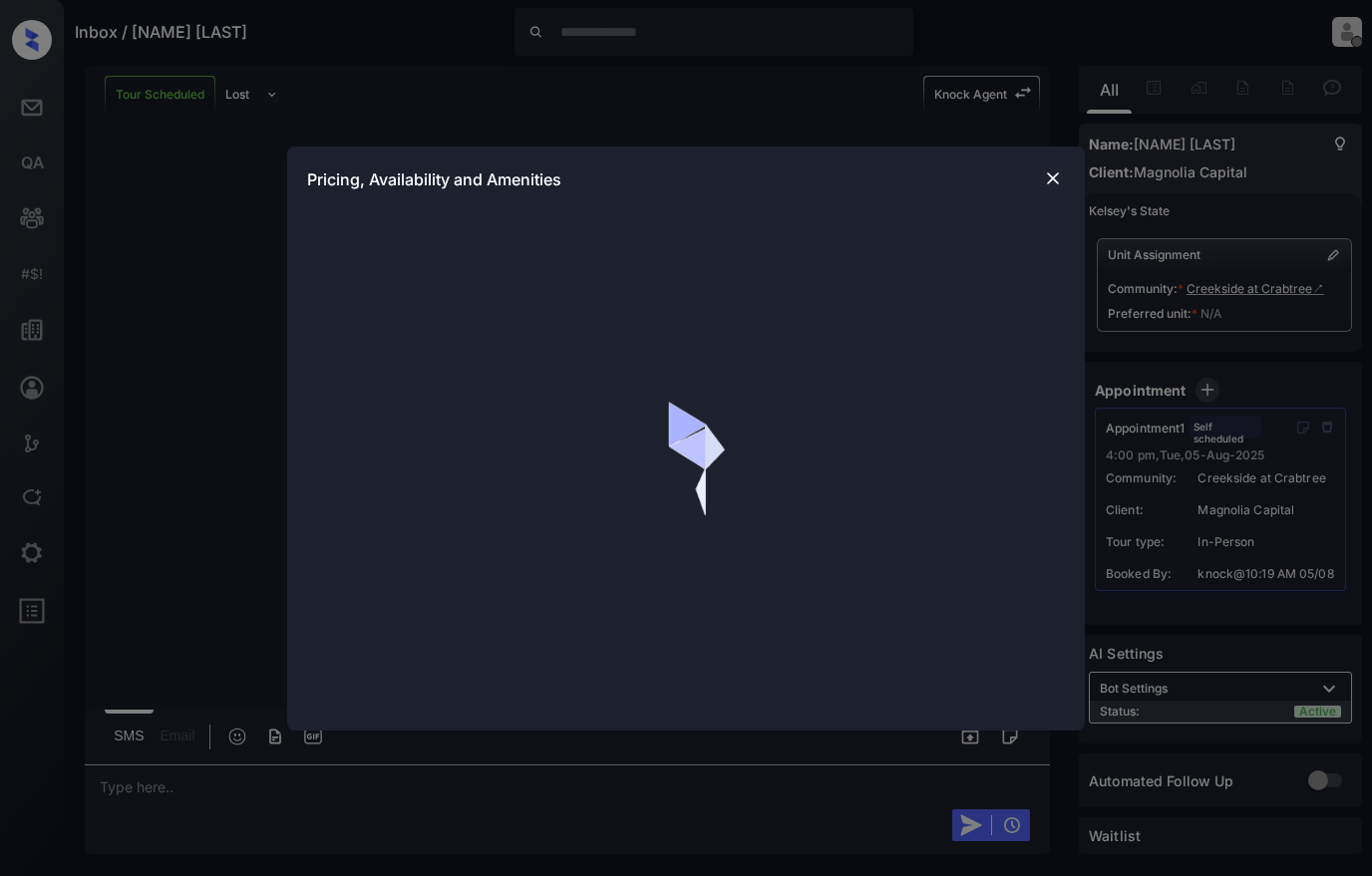 scroll, scrollTop: 0, scrollLeft: 0, axis: both 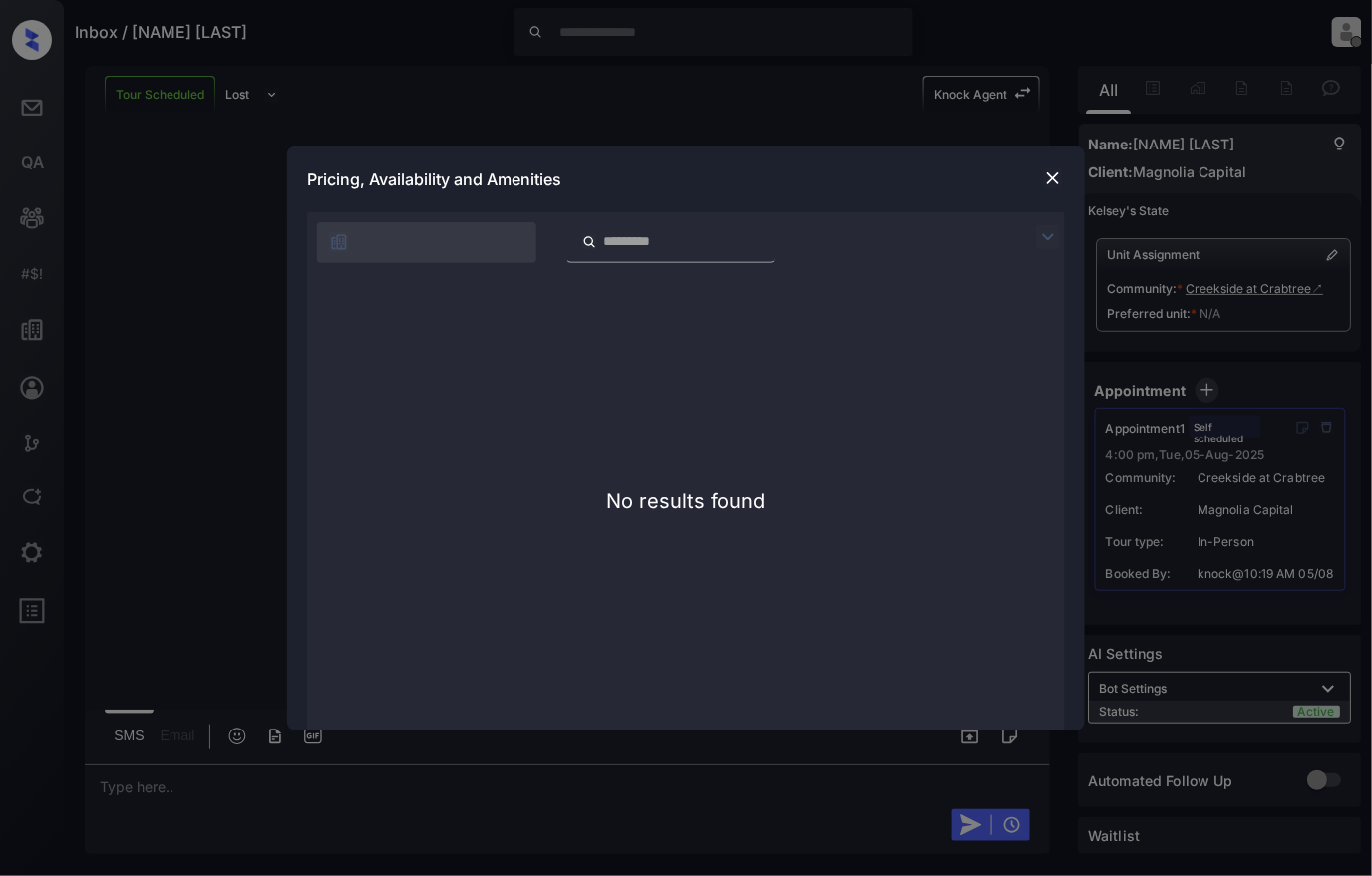 click at bounding box center [1053, 178] 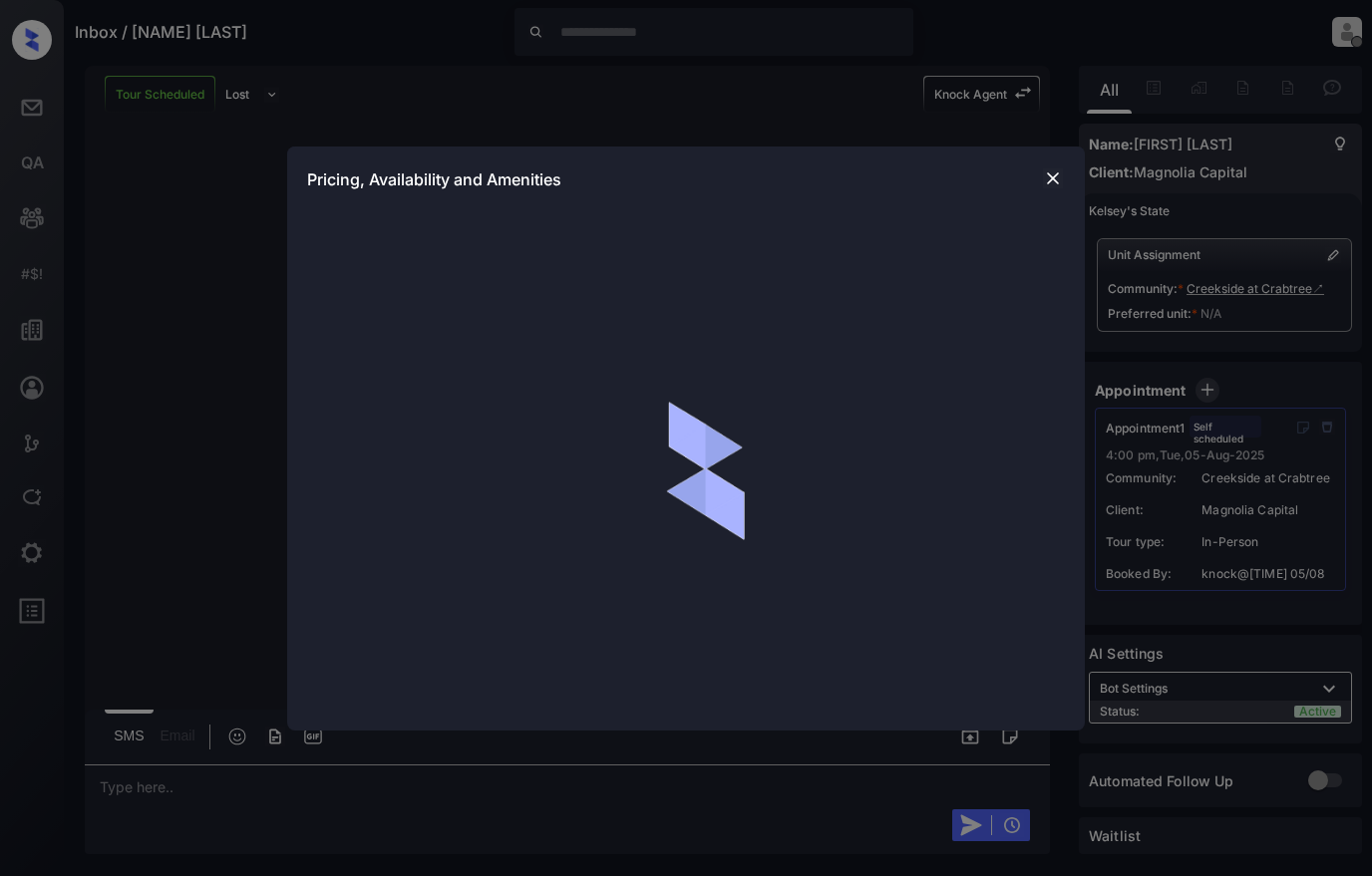 scroll, scrollTop: 0, scrollLeft: 0, axis: both 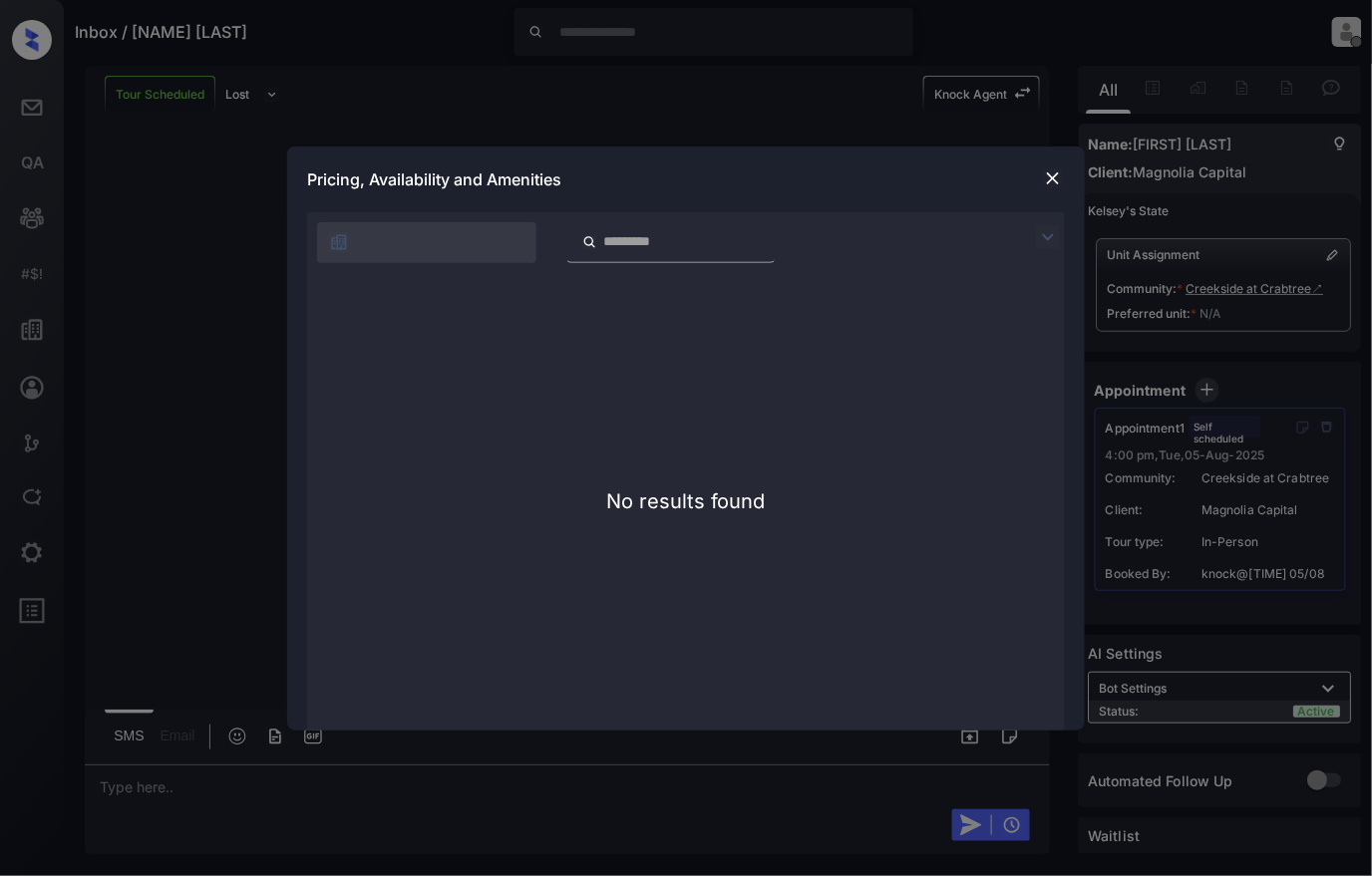 click at bounding box center (1053, 178) 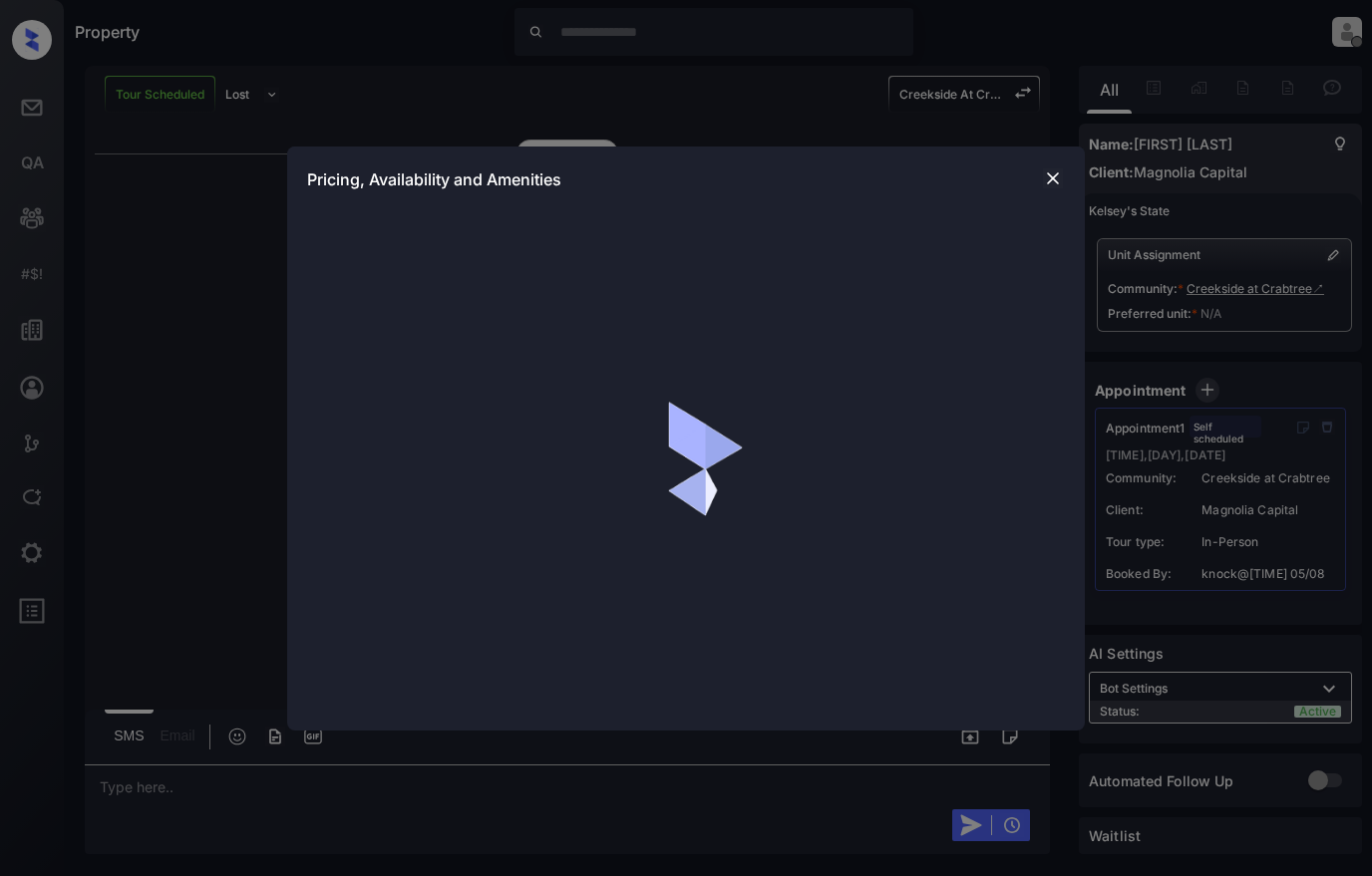 scroll, scrollTop: 0, scrollLeft: 0, axis: both 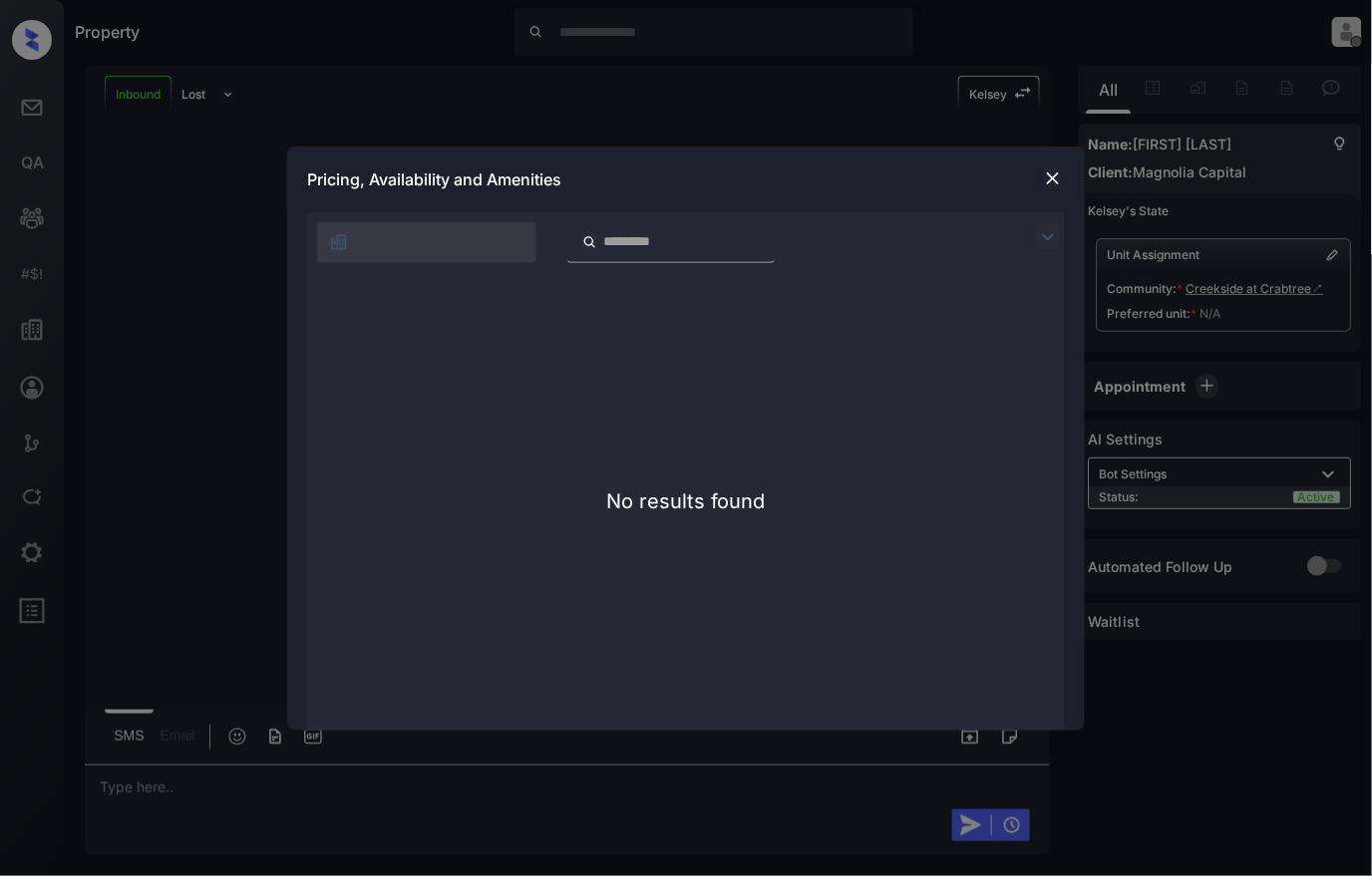click at bounding box center (1053, 178) 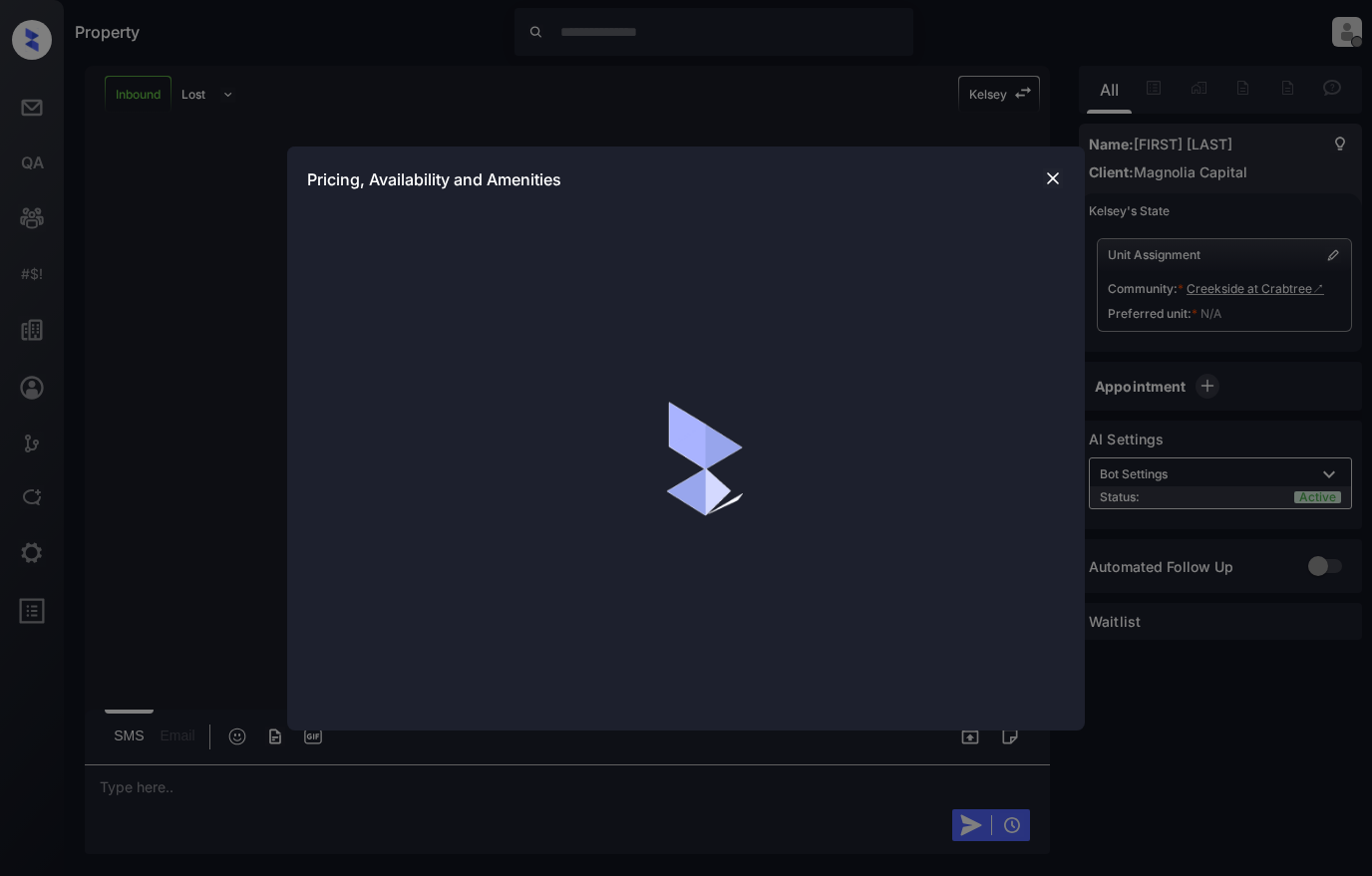 scroll, scrollTop: 0, scrollLeft: 0, axis: both 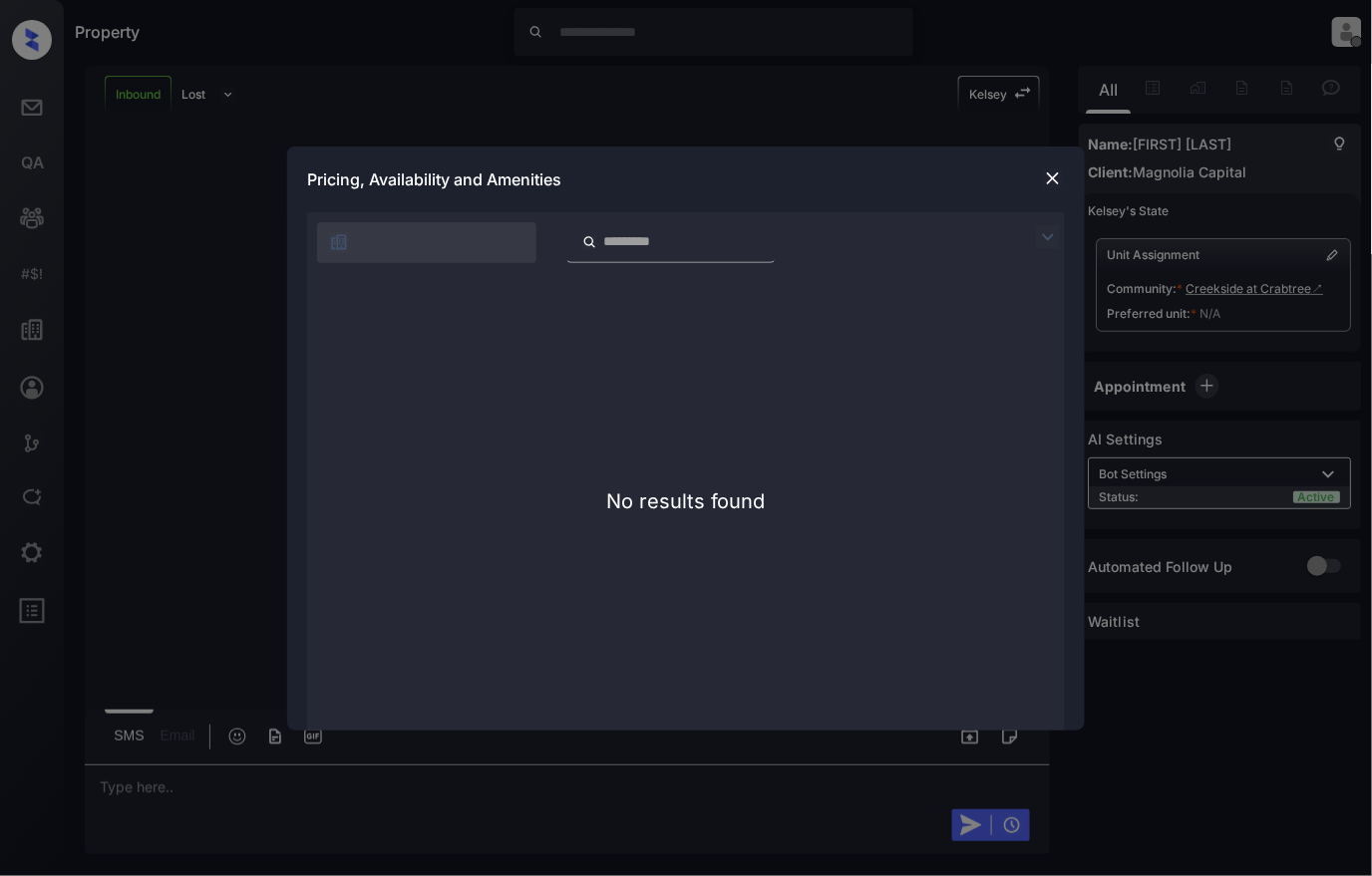 click at bounding box center (1053, 178) 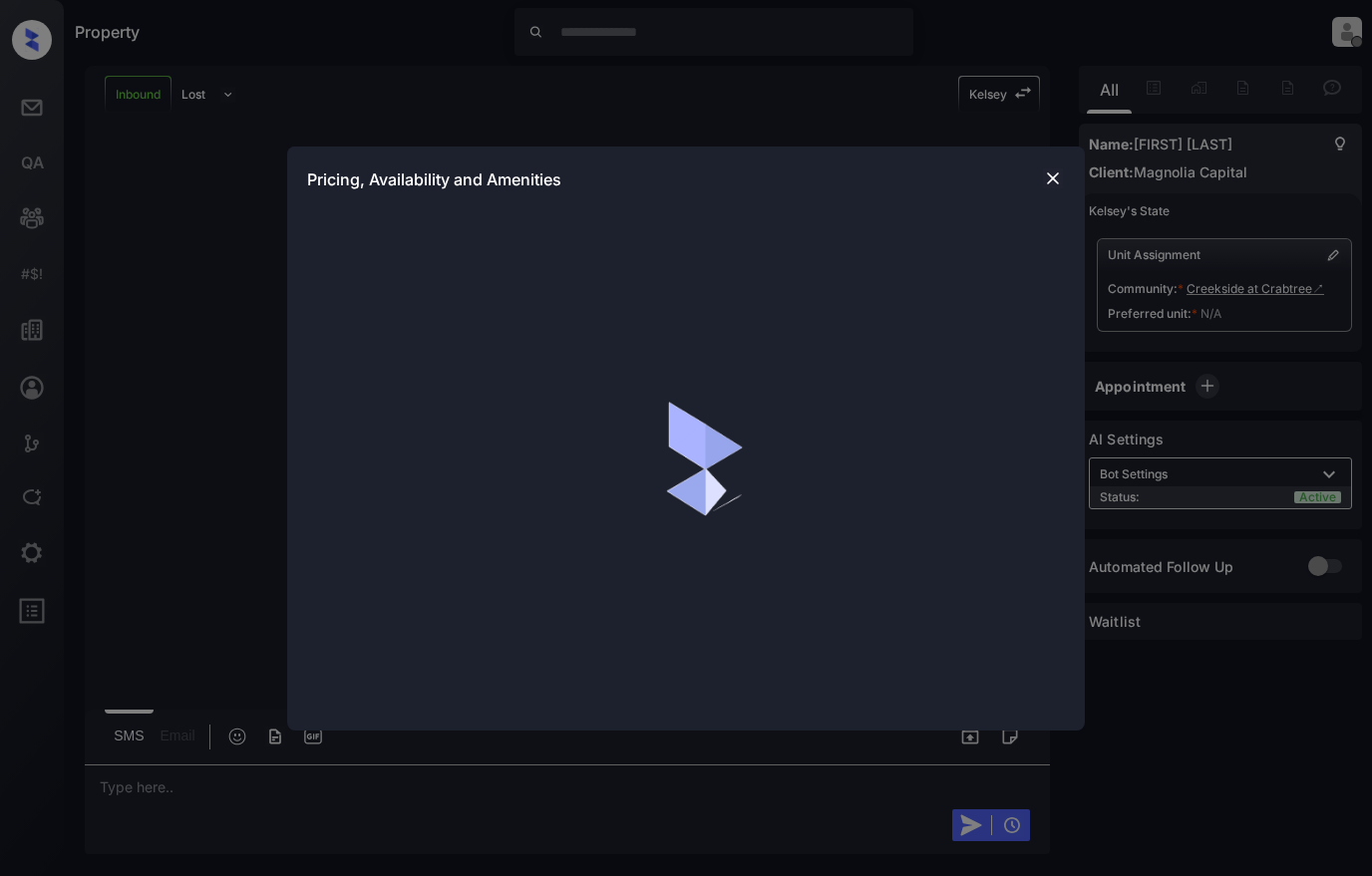 scroll, scrollTop: 0, scrollLeft: 0, axis: both 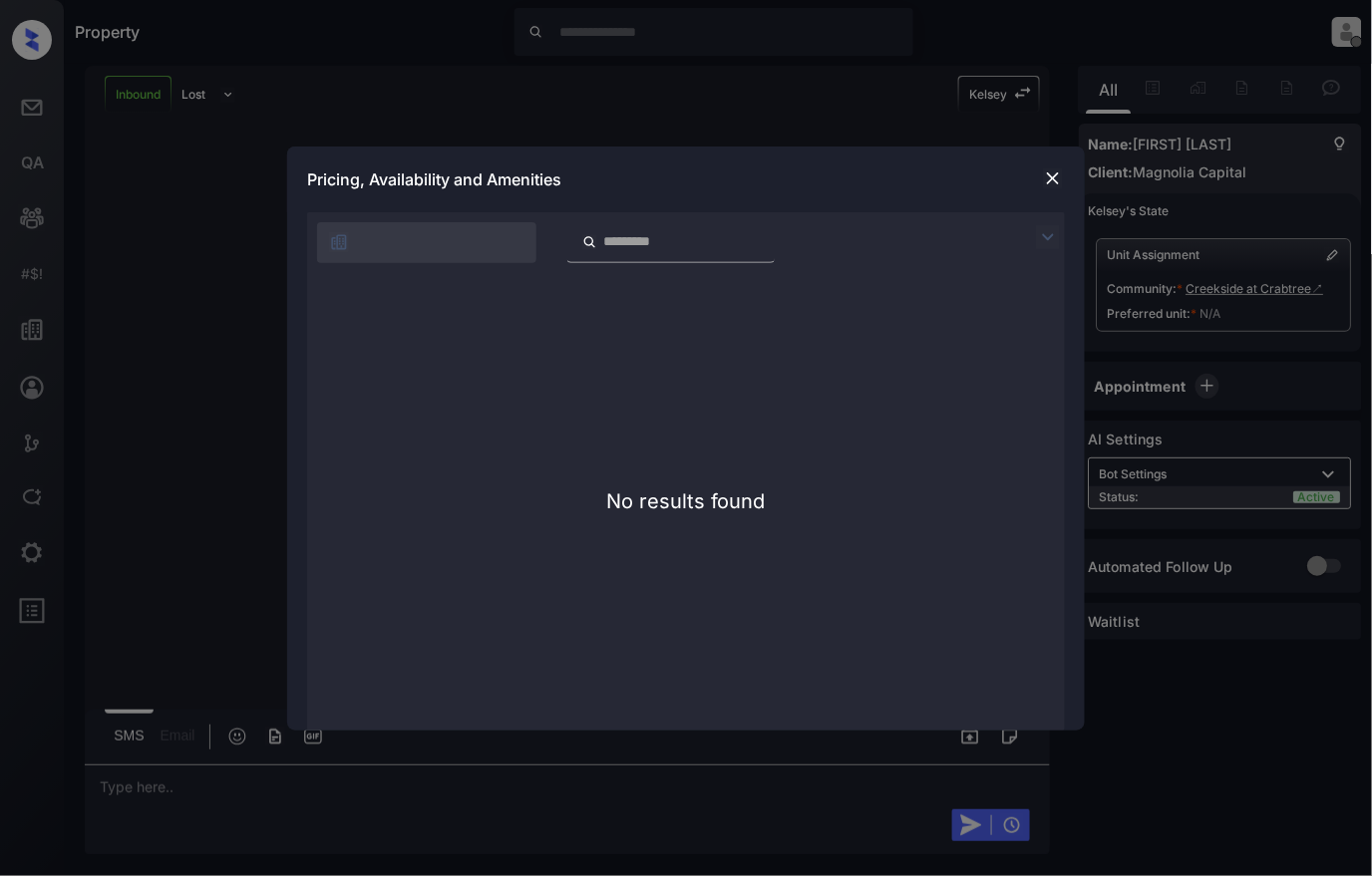 click at bounding box center [1053, 178] 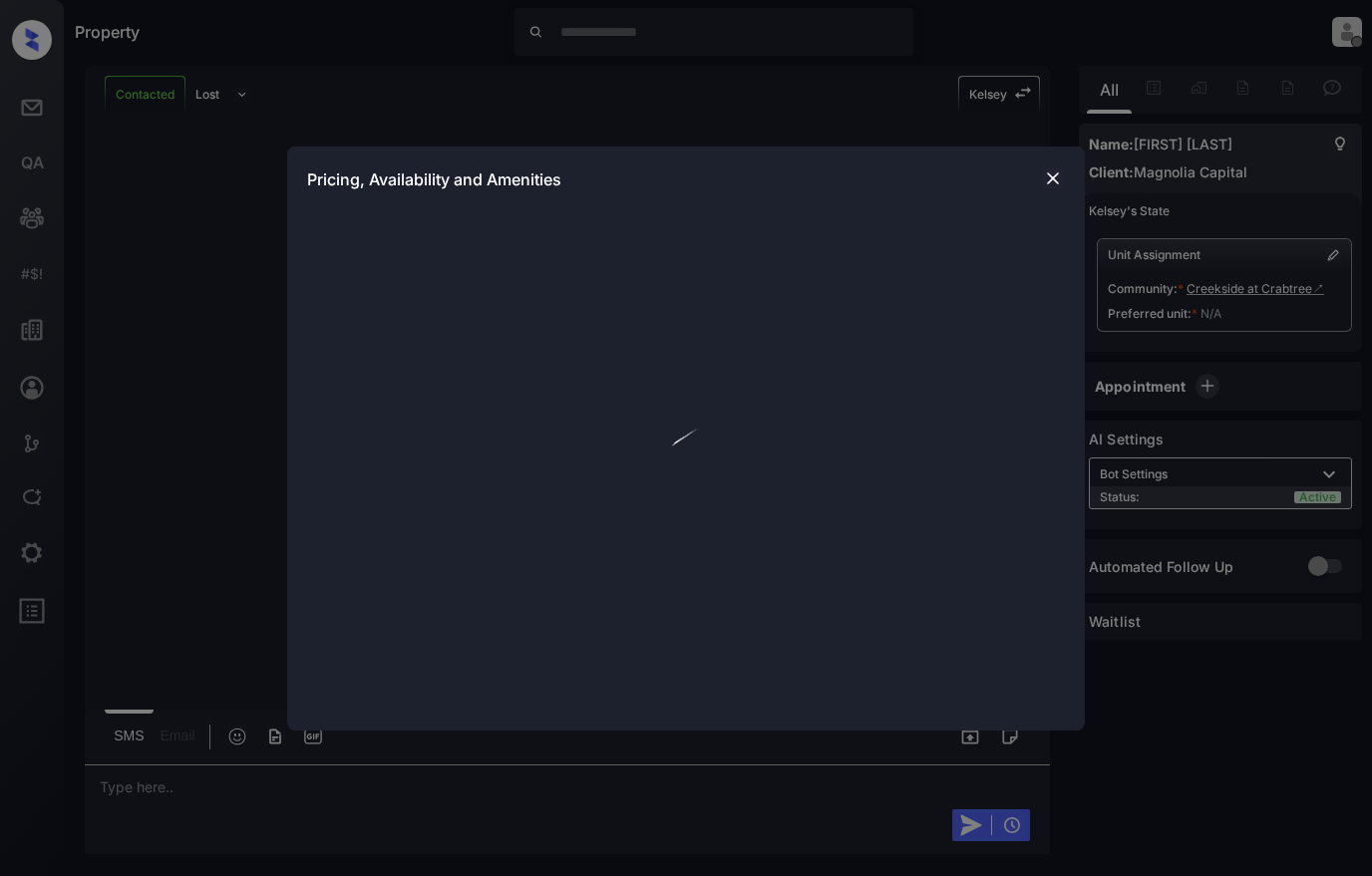 scroll, scrollTop: 0, scrollLeft: 0, axis: both 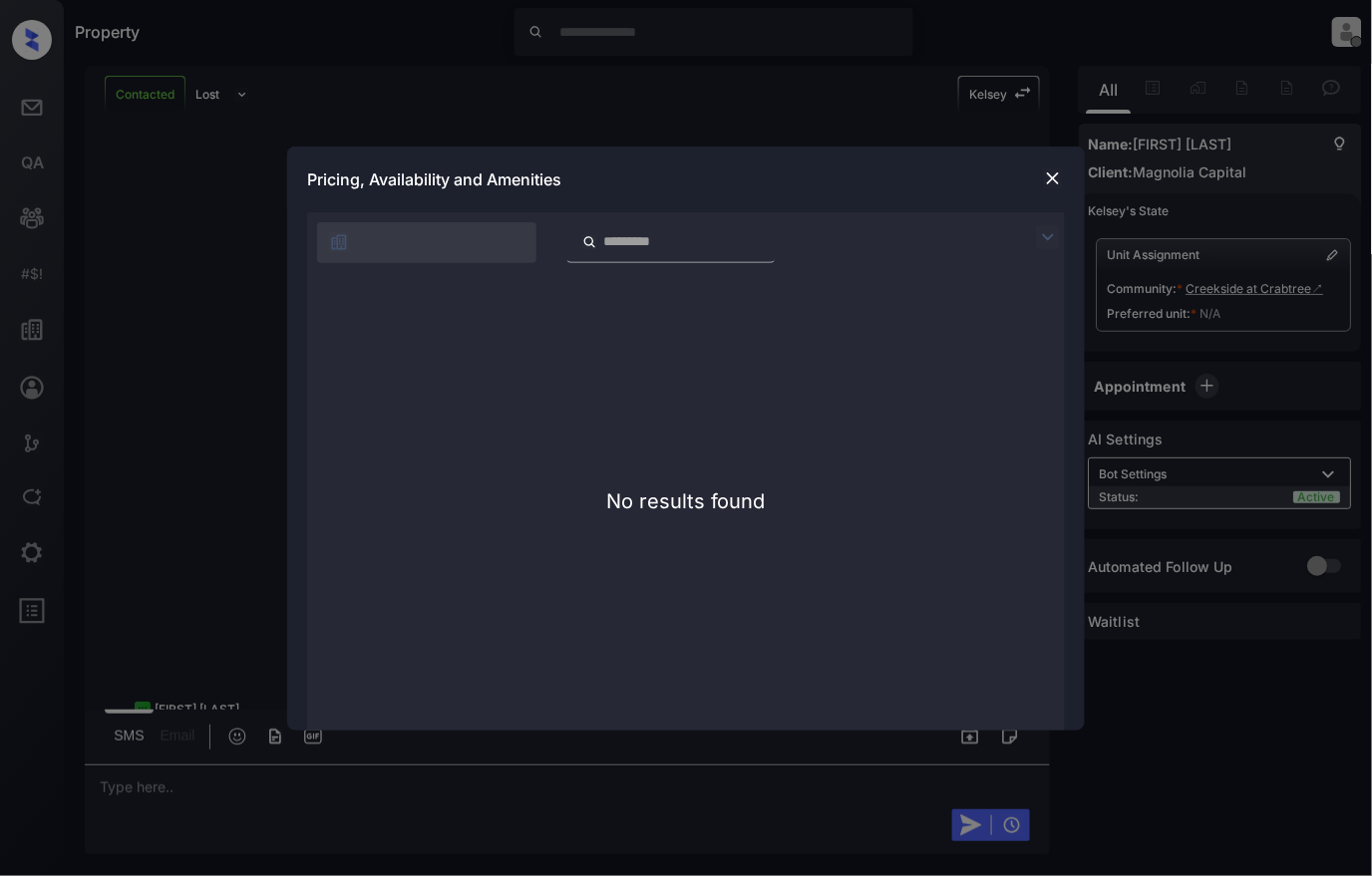 click at bounding box center [1053, 178] 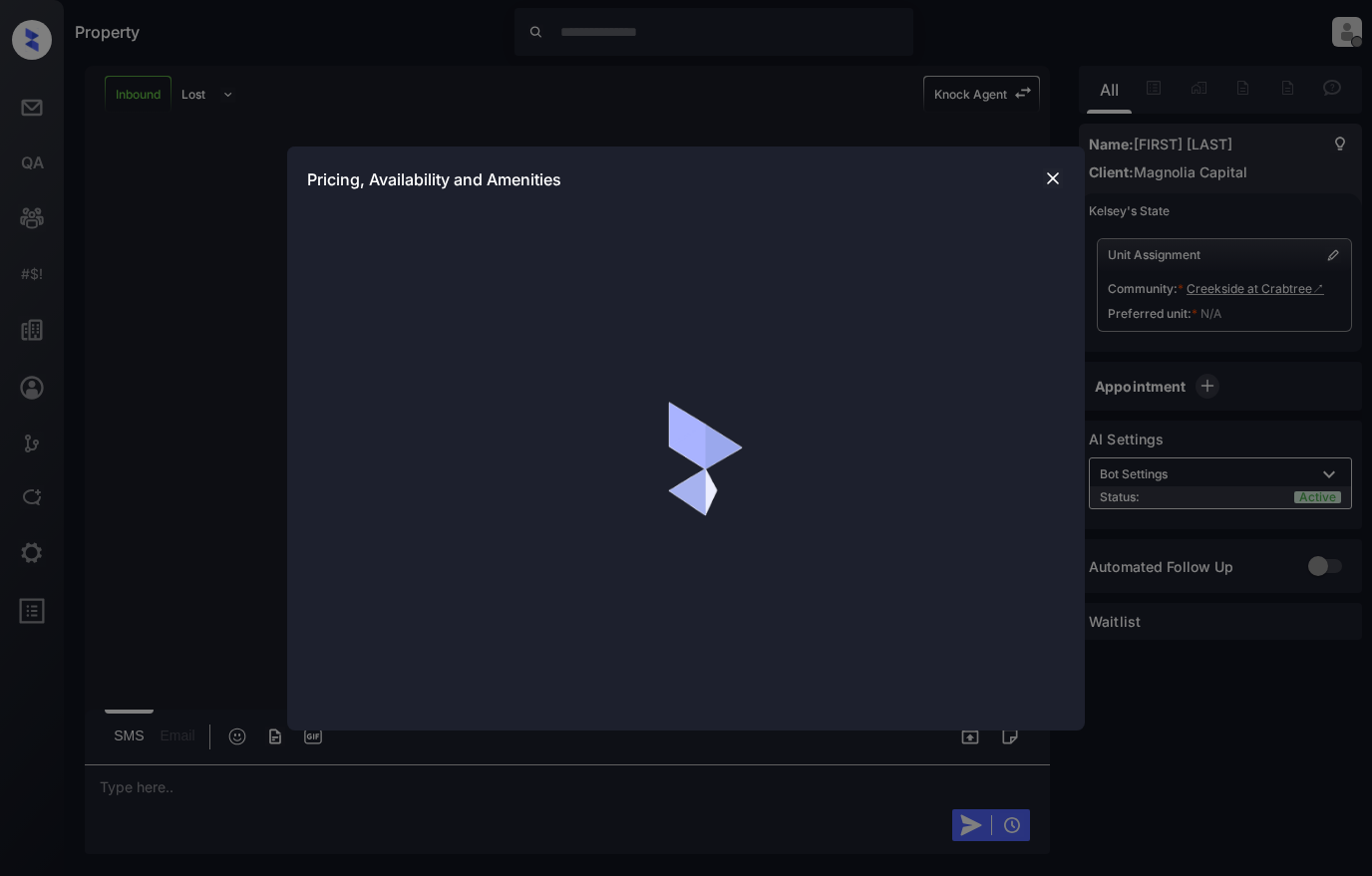 scroll, scrollTop: 0, scrollLeft: 0, axis: both 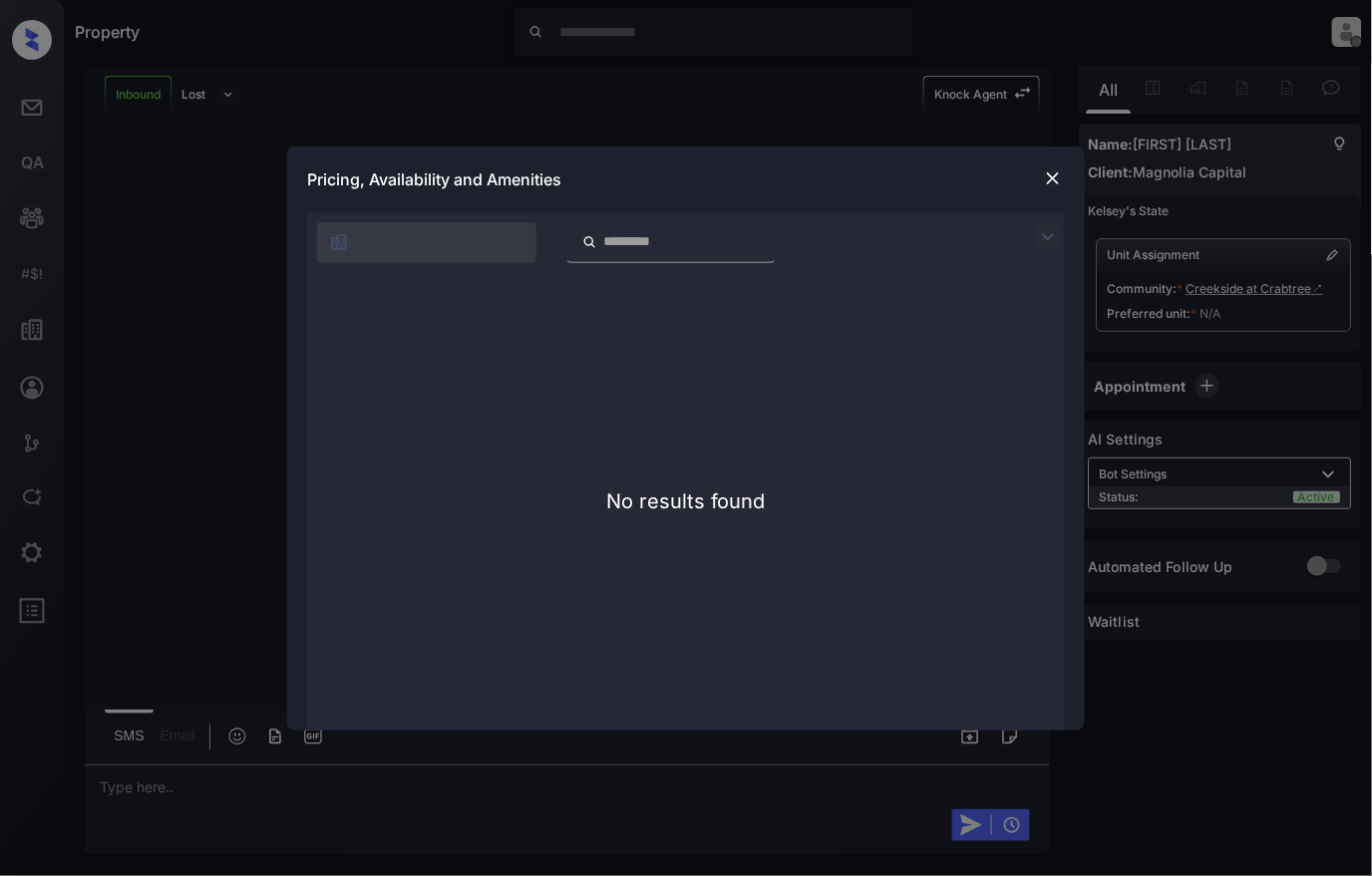 click at bounding box center (1053, 178) 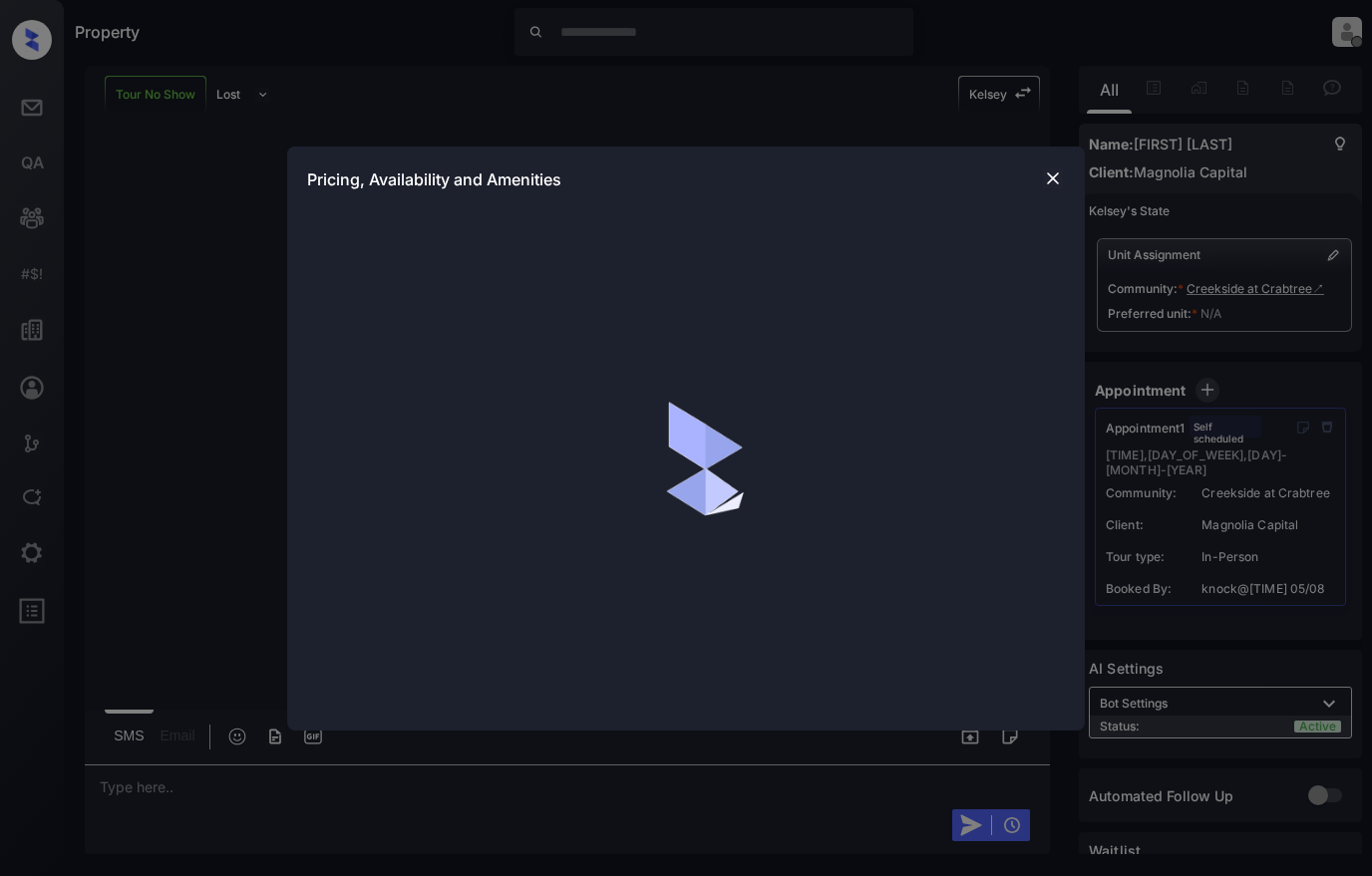 scroll, scrollTop: 0, scrollLeft: 0, axis: both 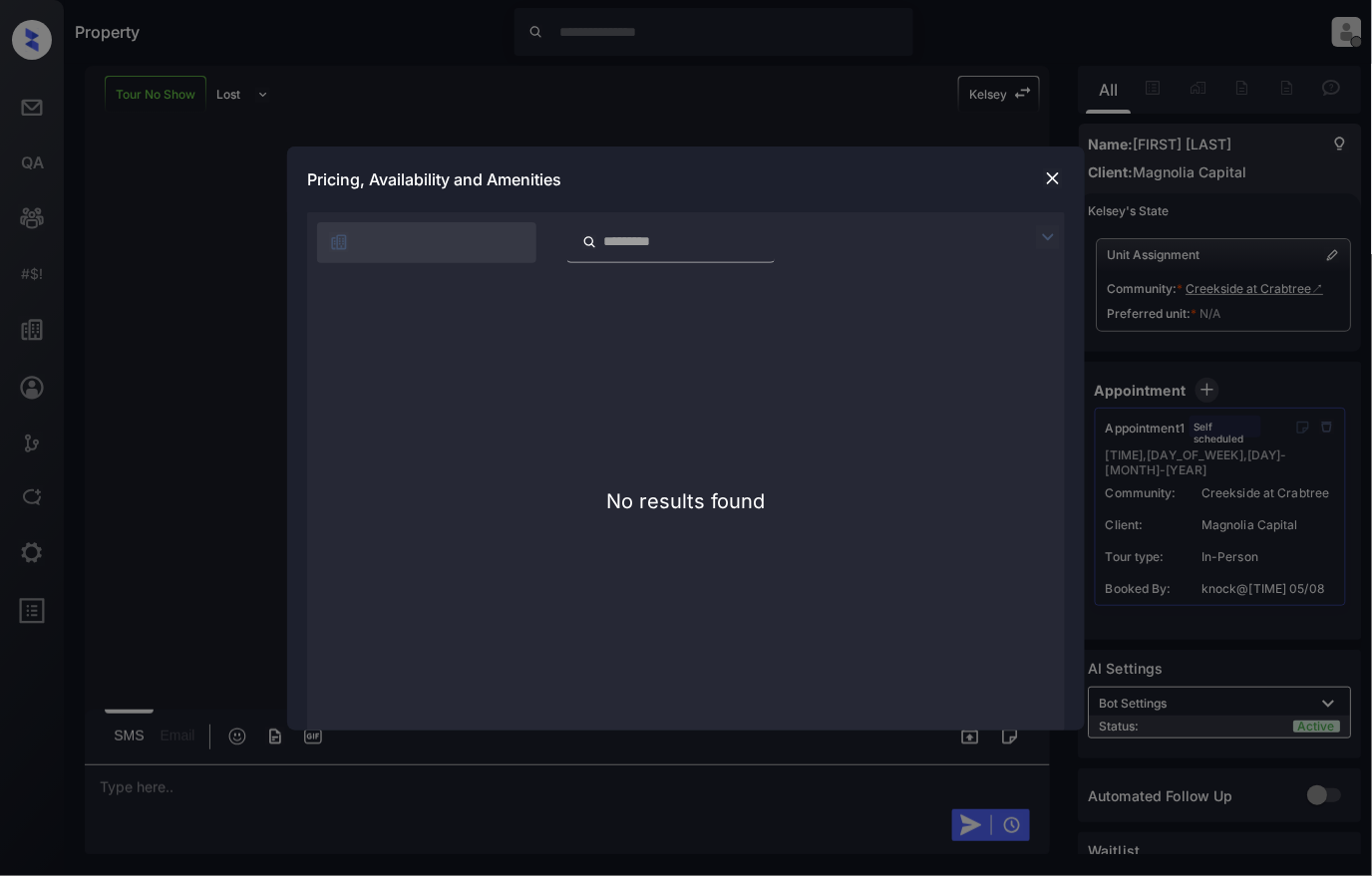 click at bounding box center (1053, 178) 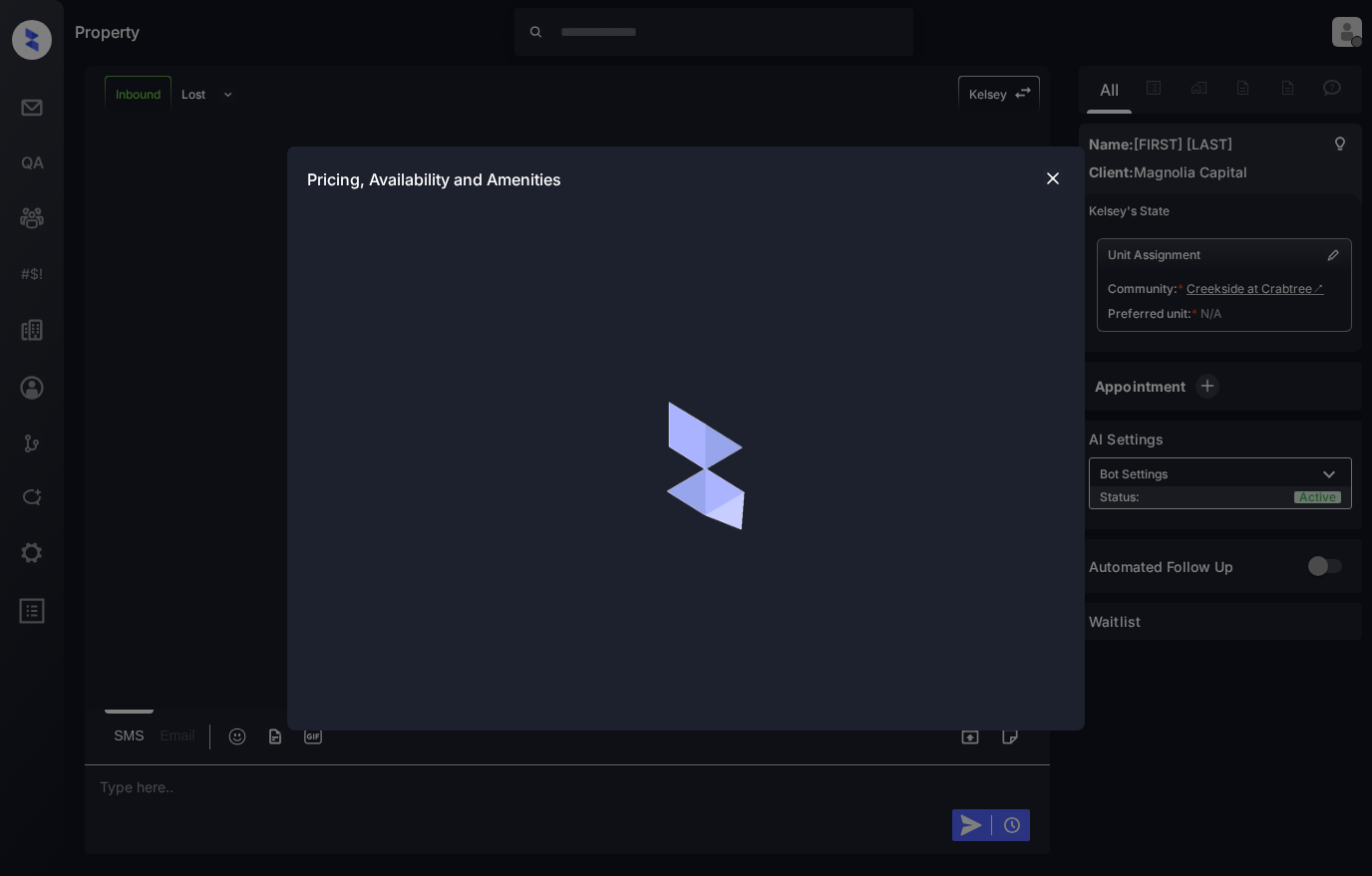 scroll, scrollTop: 0, scrollLeft: 0, axis: both 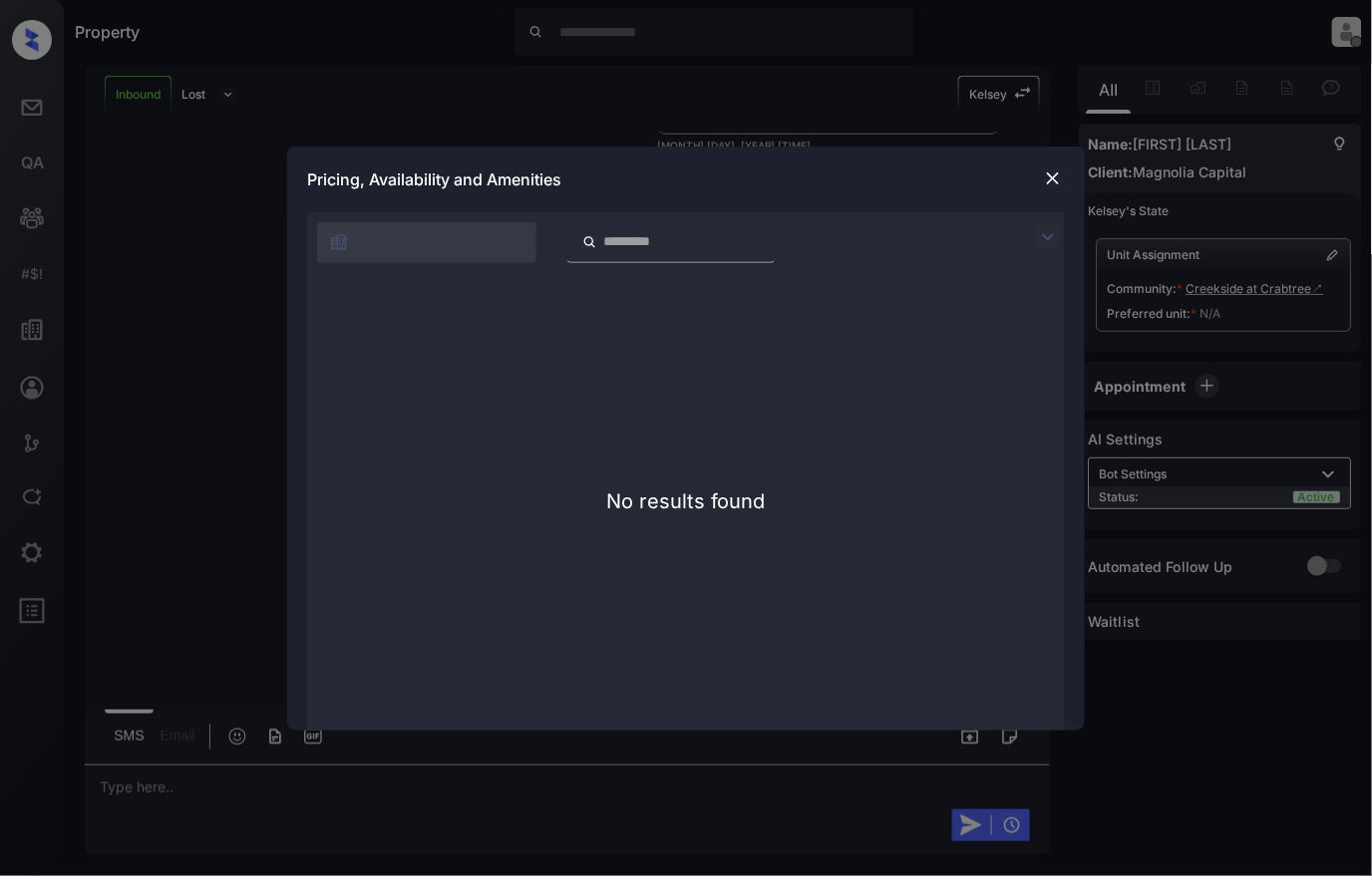 click at bounding box center (1053, 178) 